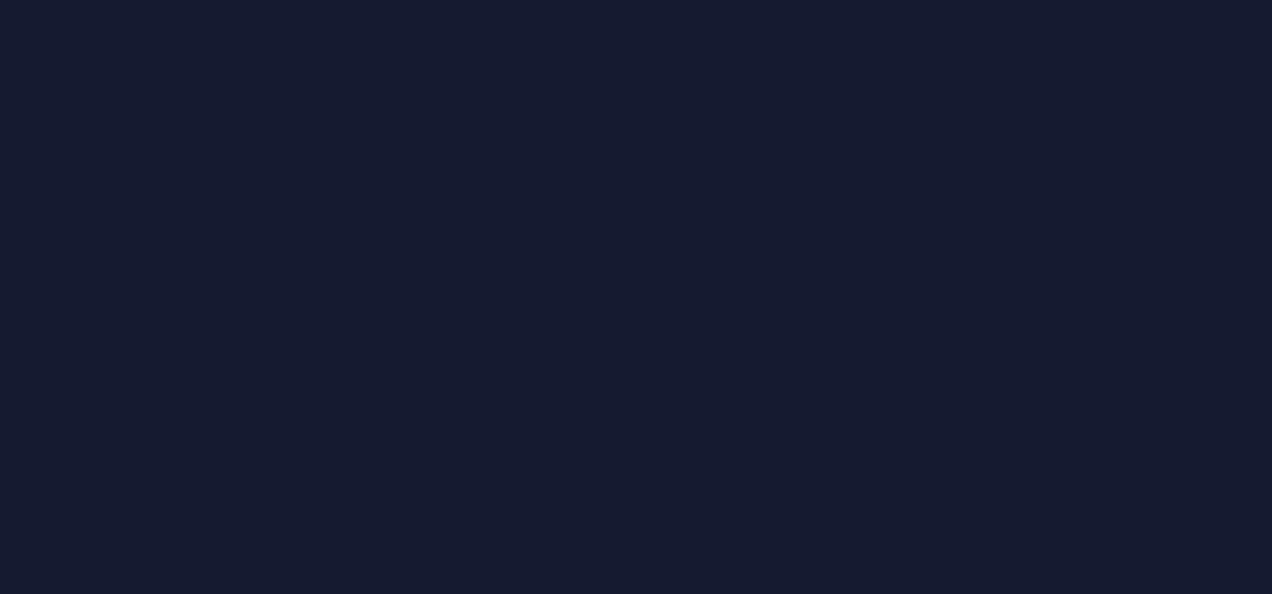 scroll, scrollTop: 0, scrollLeft: 0, axis: both 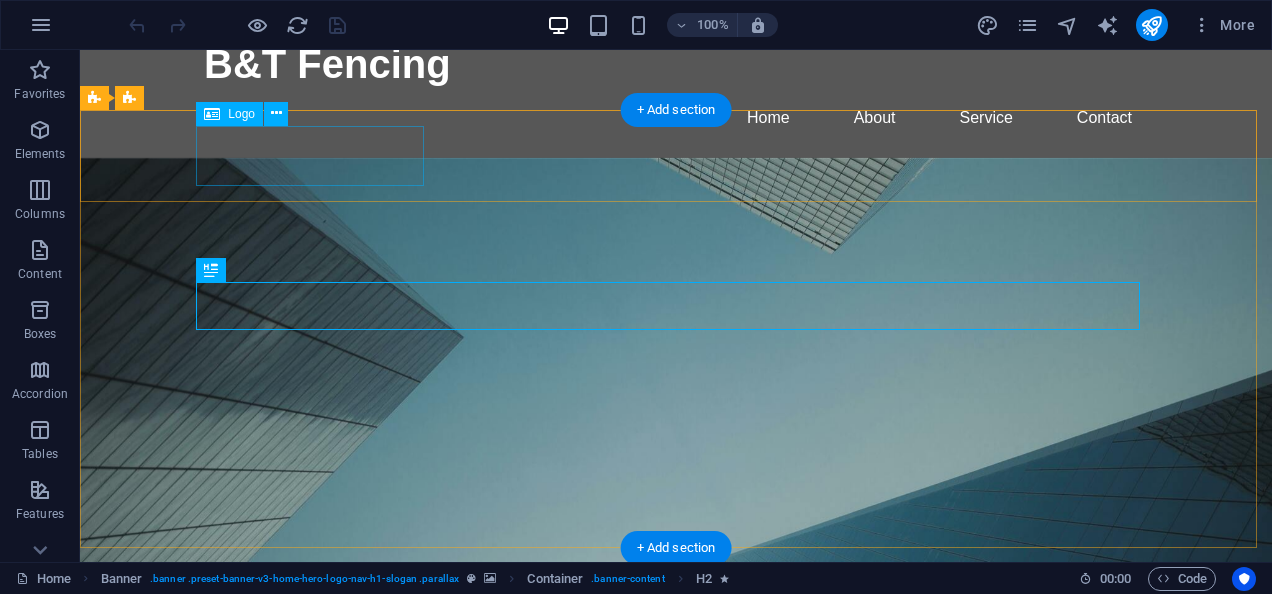 click on "B&T Fencing" at bounding box center (676, 698) 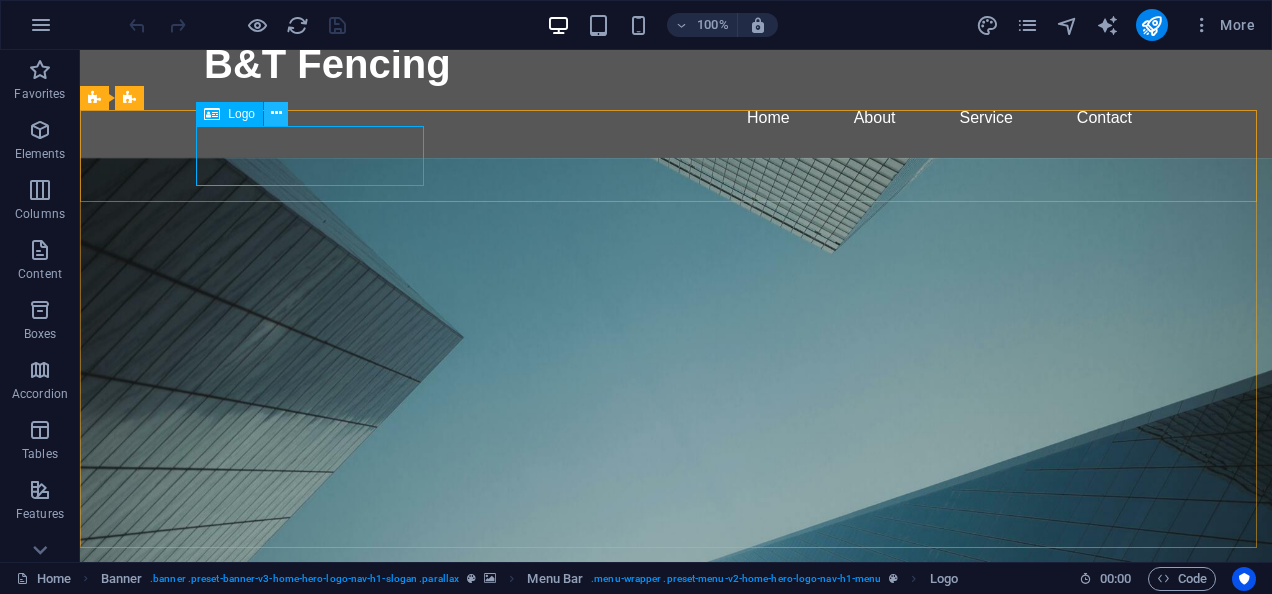 click at bounding box center (276, 113) 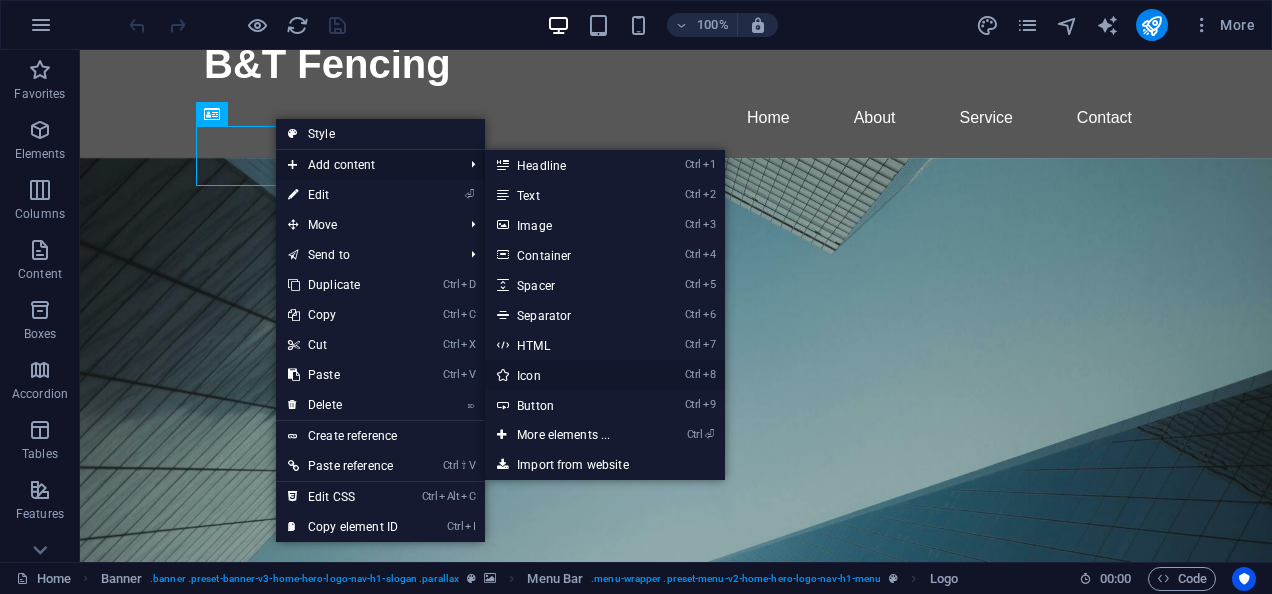 click on "Ctrl 8  Icon" at bounding box center (567, 375) 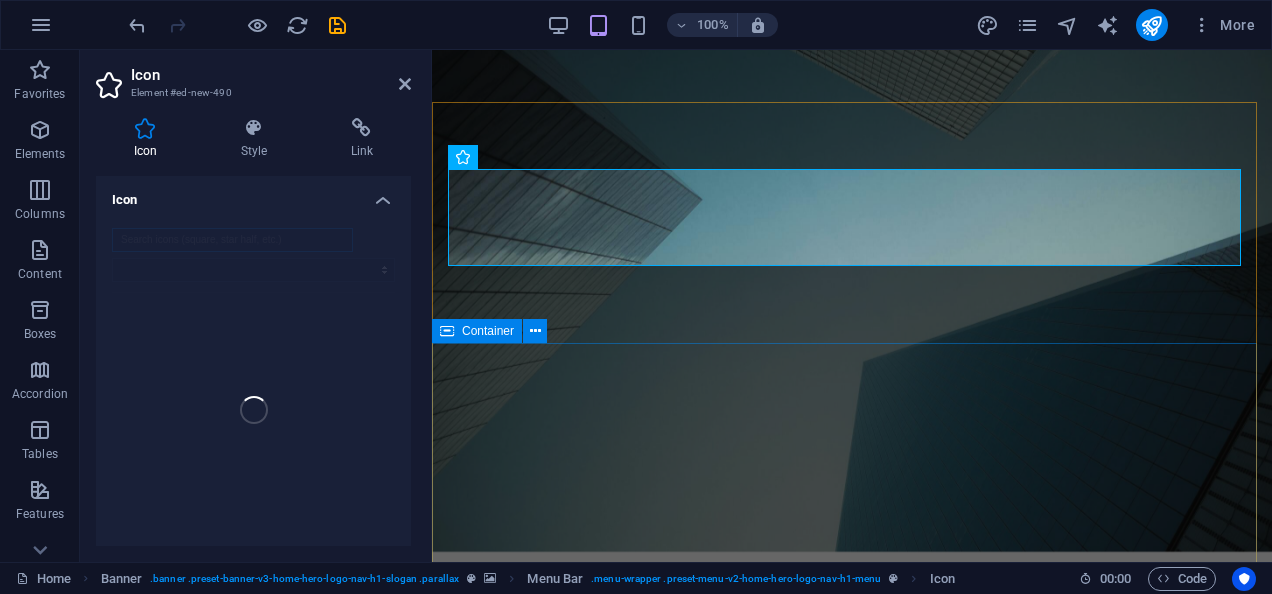 scroll, scrollTop: 539, scrollLeft: 0, axis: vertical 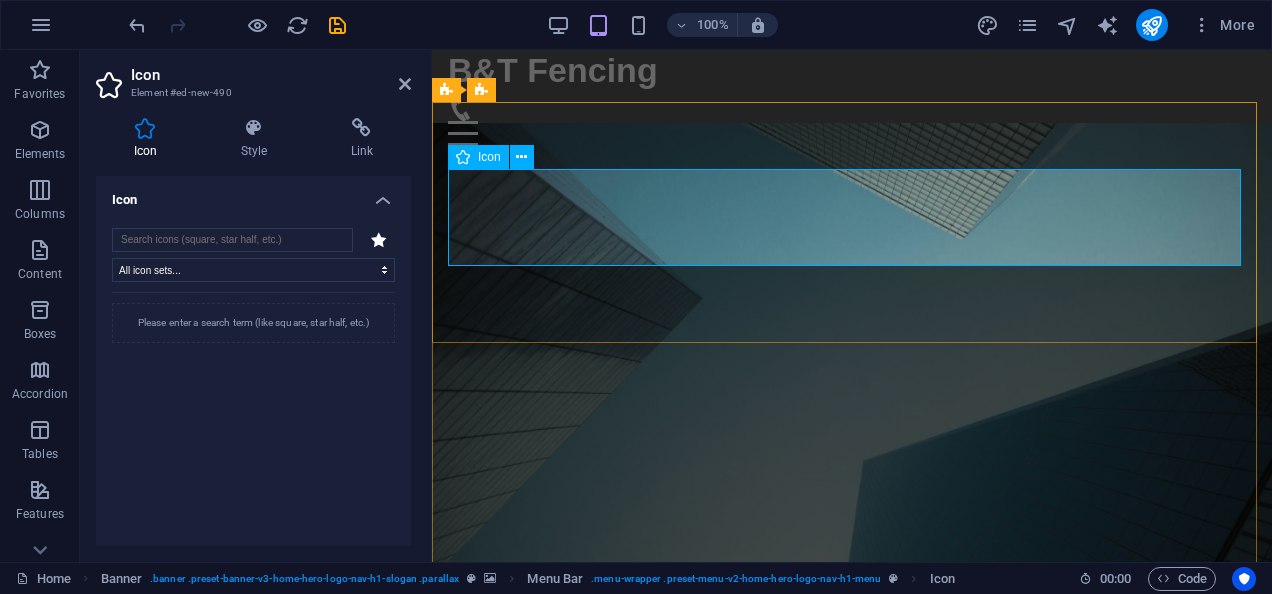 click at bounding box center (852, 808) 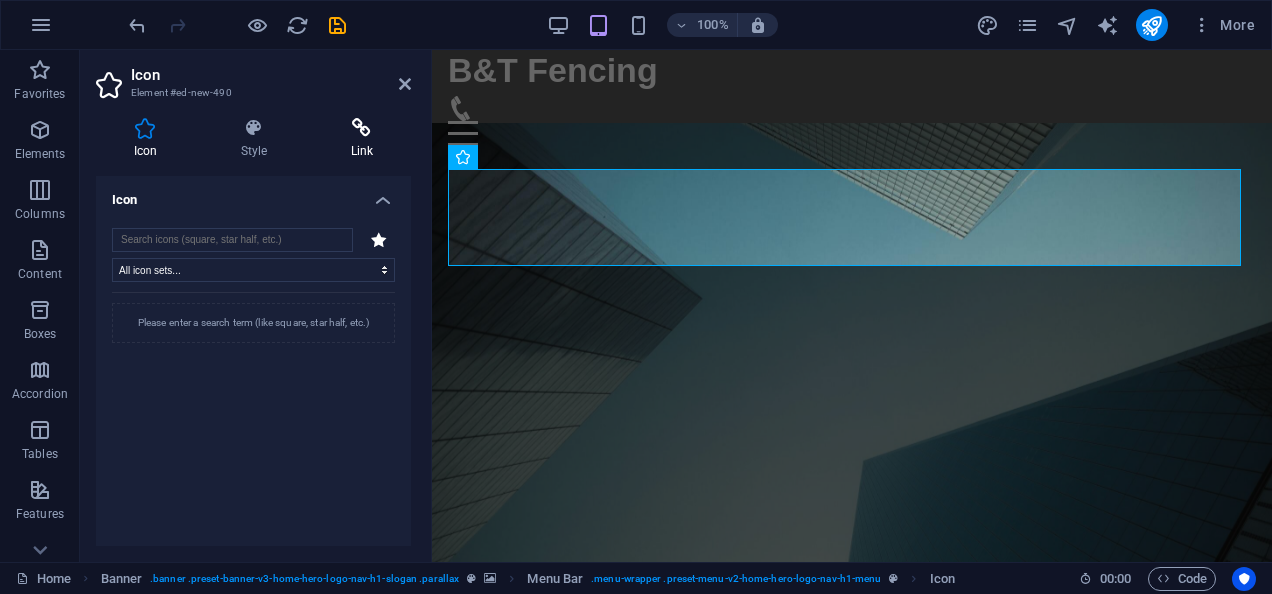 click at bounding box center (362, 128) 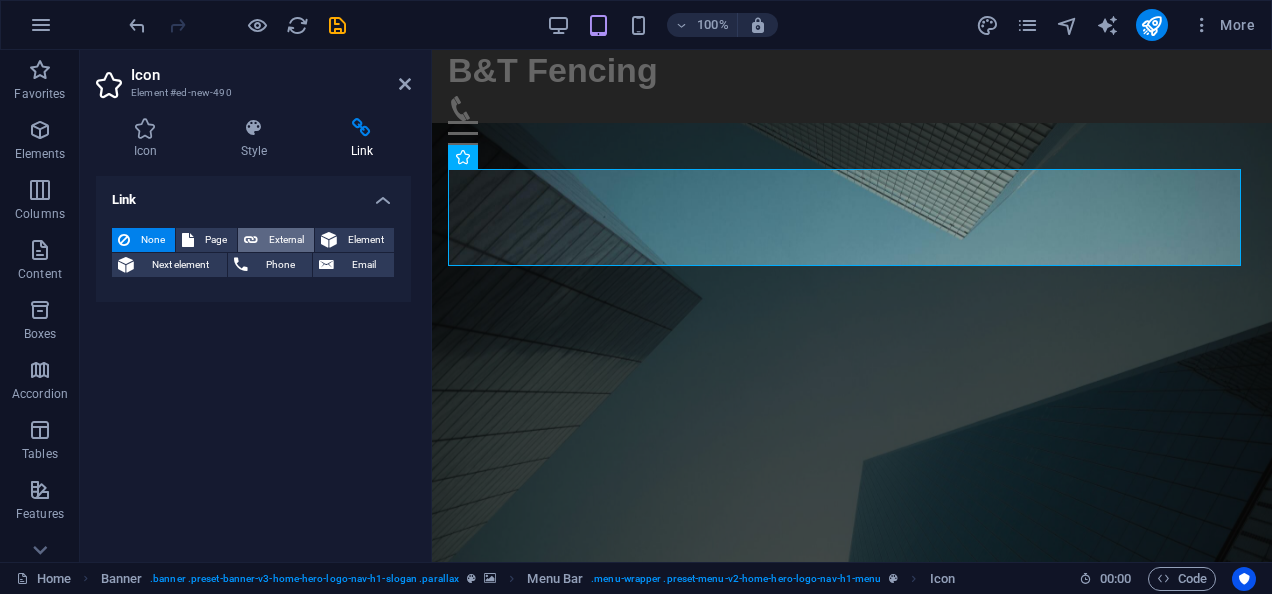 click on "External" at bounding box center [286, 240] 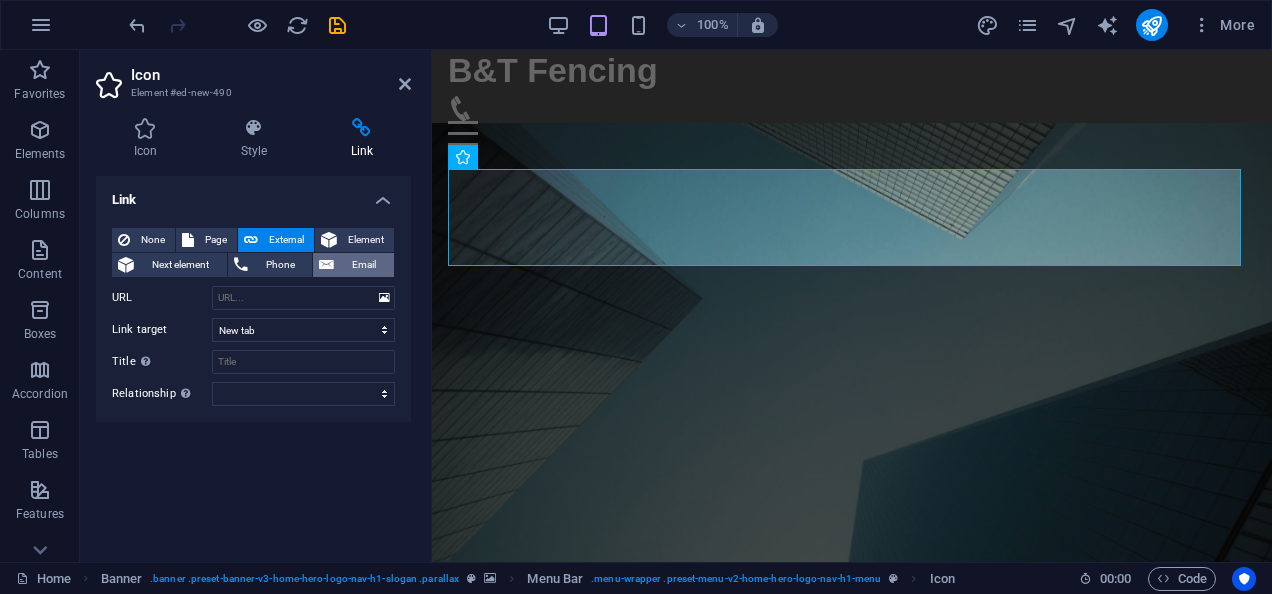 click on "Email" at bounding box center [364, 265] 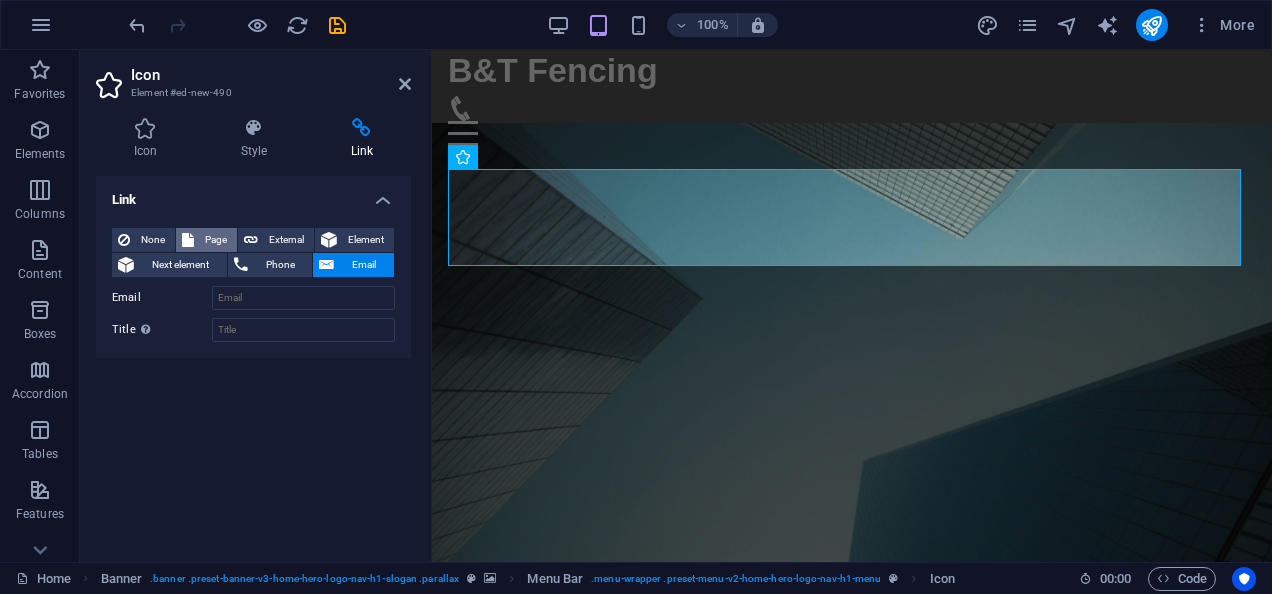 click on "Page" at bounding box center (215, 240) 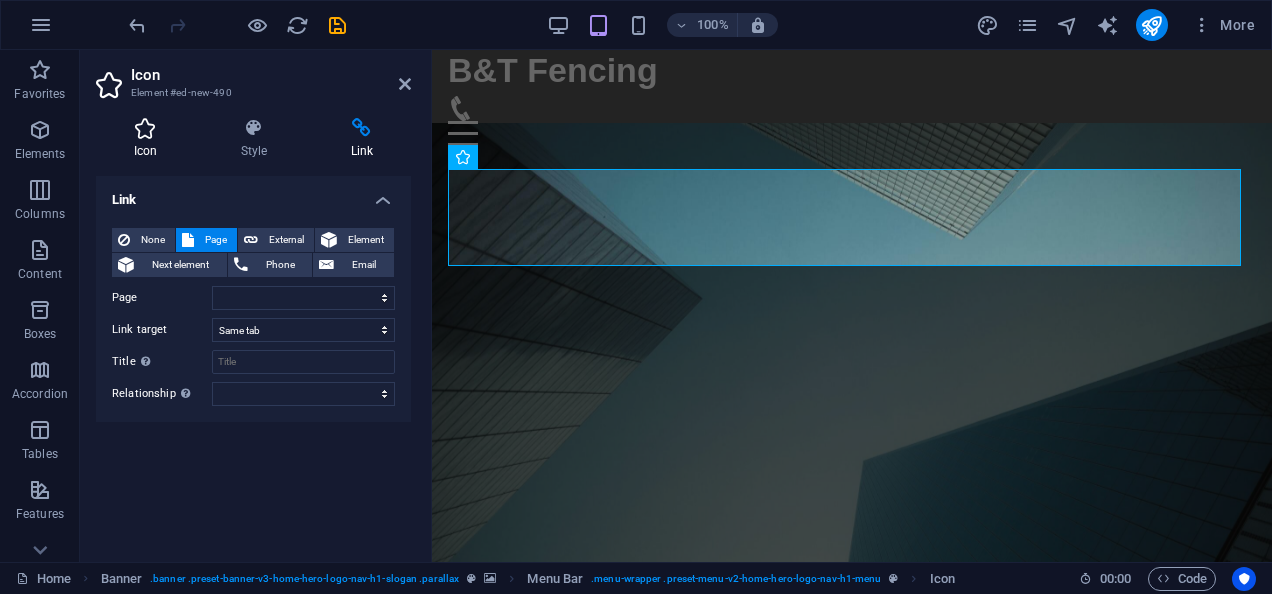 click at bounding box center (145, 128) 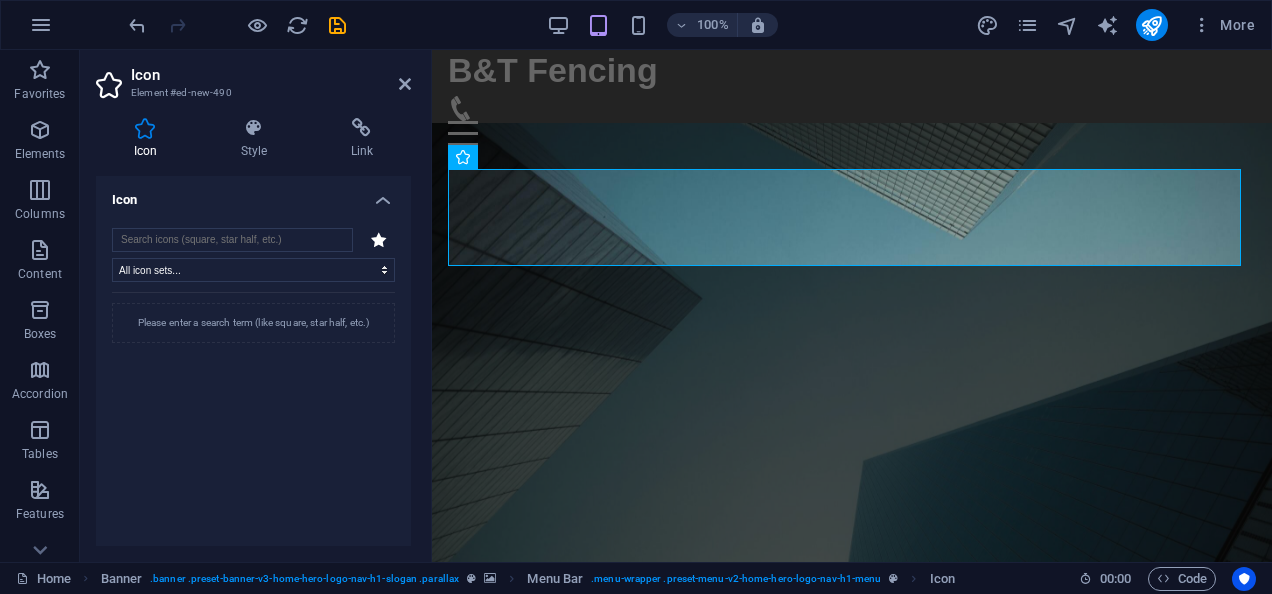 click on "Icon Element #ed-new-490 Icon Style Link Icon All icon sets... IcoFont Ionicons FontAwesome Brands FontAwesome Duotone FontAwesome Solid FontAwesome Regular FontAwesome Light FontAwesome Thin FontAwesome Sharp Solid FontAwesome Sharp Regular FontAwesome Sharp Light FontAwesome Sharp Thin Please enter a search term (like square, star half, etc.) Appearance Color Background Mode Scale Left Center Right Width 100 Default auto px rem % em vh vw Height Default auto px rem em vh vw Padding Default px rem % em vh vw Stroke width Default px rem % em vh vw Stroke color Overflow Alignment Alignment Shadow Default None Outside Color X offset 0 px rem vh vw Y offset 0 px rem vh vw Blur 0 px rem % vh vw Text Alternative text The alternative text is used by devices that cannot display images (e.g. image search engines) and should be added to every image to improve website accessibility. Menu Bar Element Layout How this element expands within the layout (Flexbox). Size Default auto px % 1/1 1/2 1/3 1/4 1/5 1/6 1/7 1/8 1/9 %" at bounding box center [256, 306] 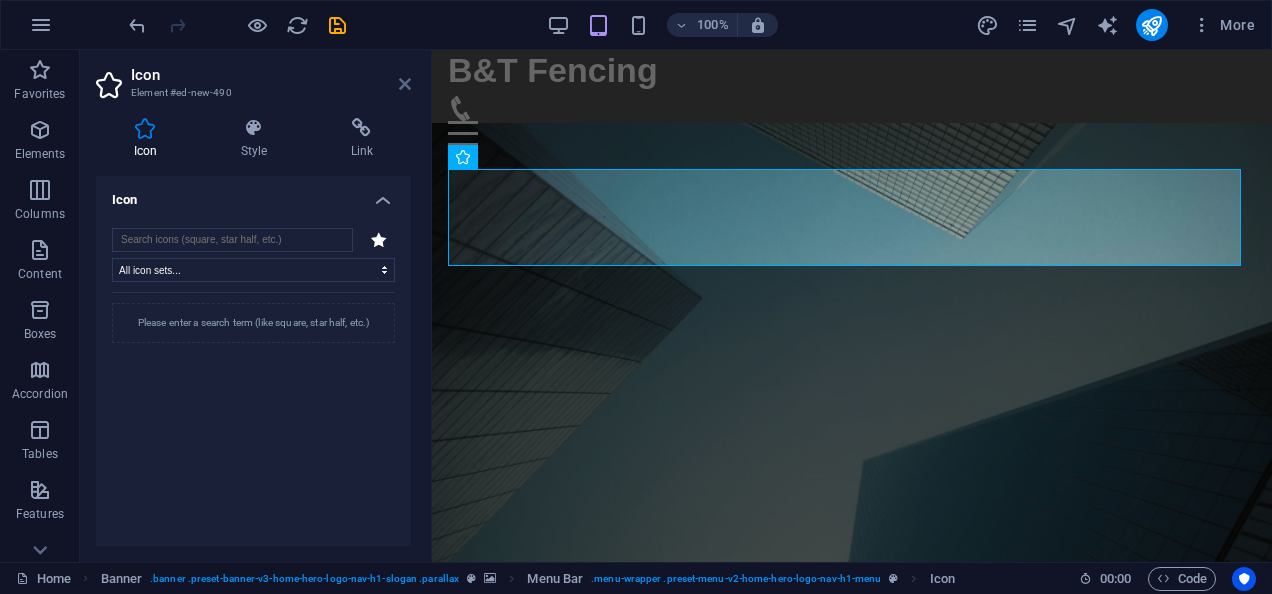 click at bounding box center [405, 84] 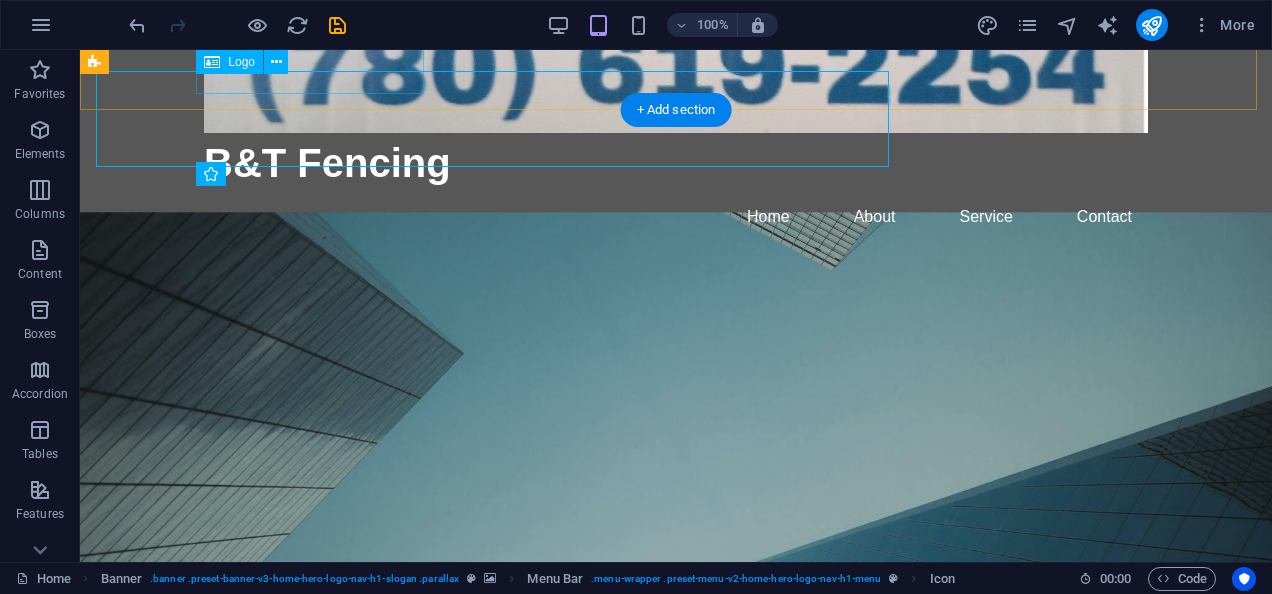 scroll, scrollTop: 638, scrollLeft: 0, axis: vertical 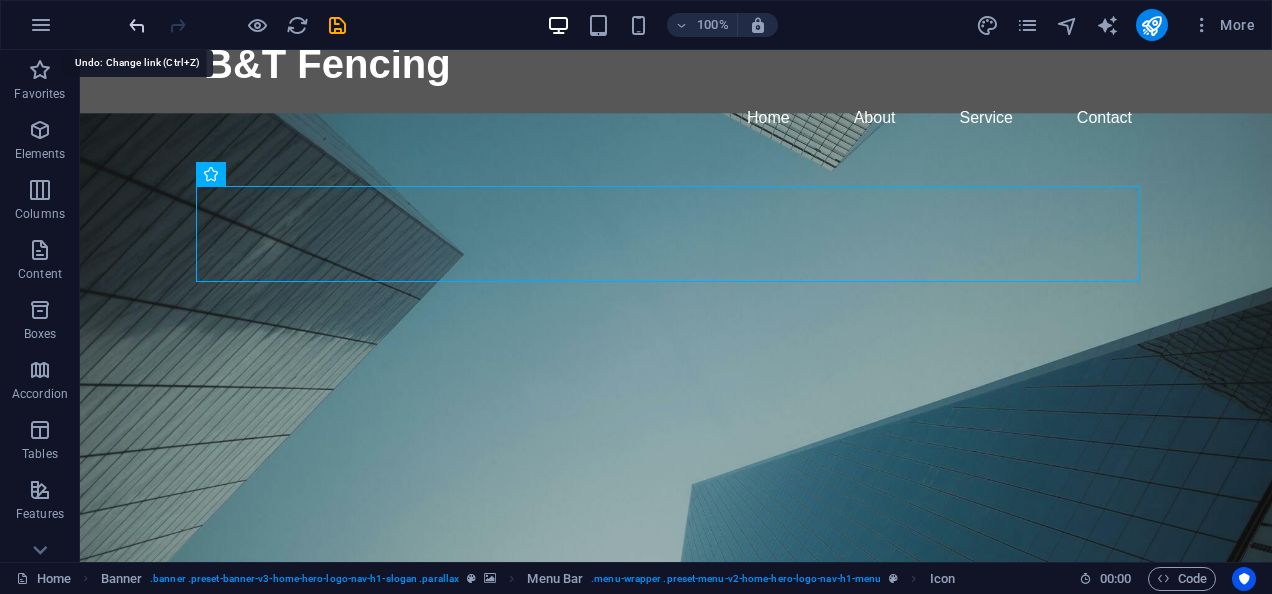click at bounding box center [137, 25] 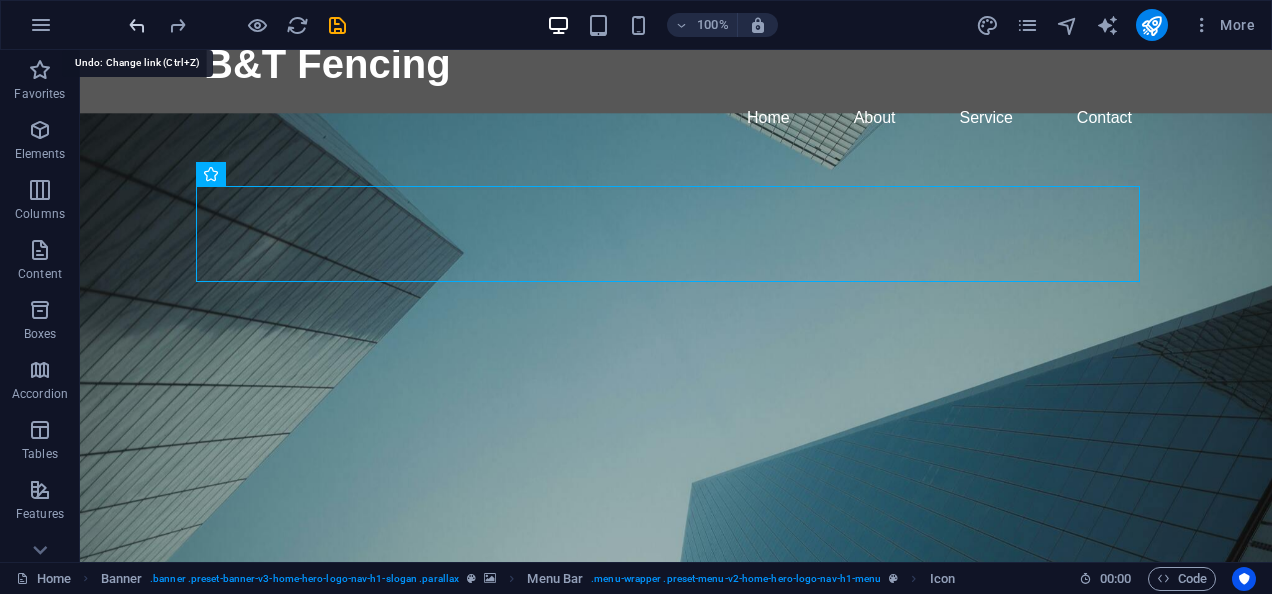 click at bounding box center (137, 25) 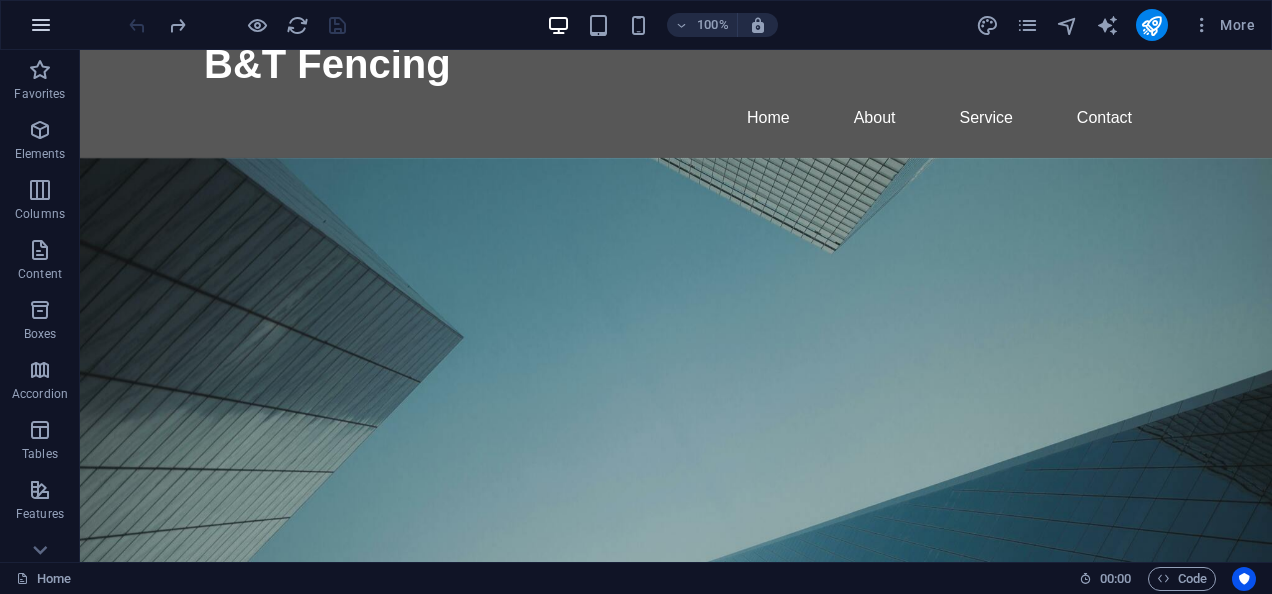 click at bounding box center [41, 25] 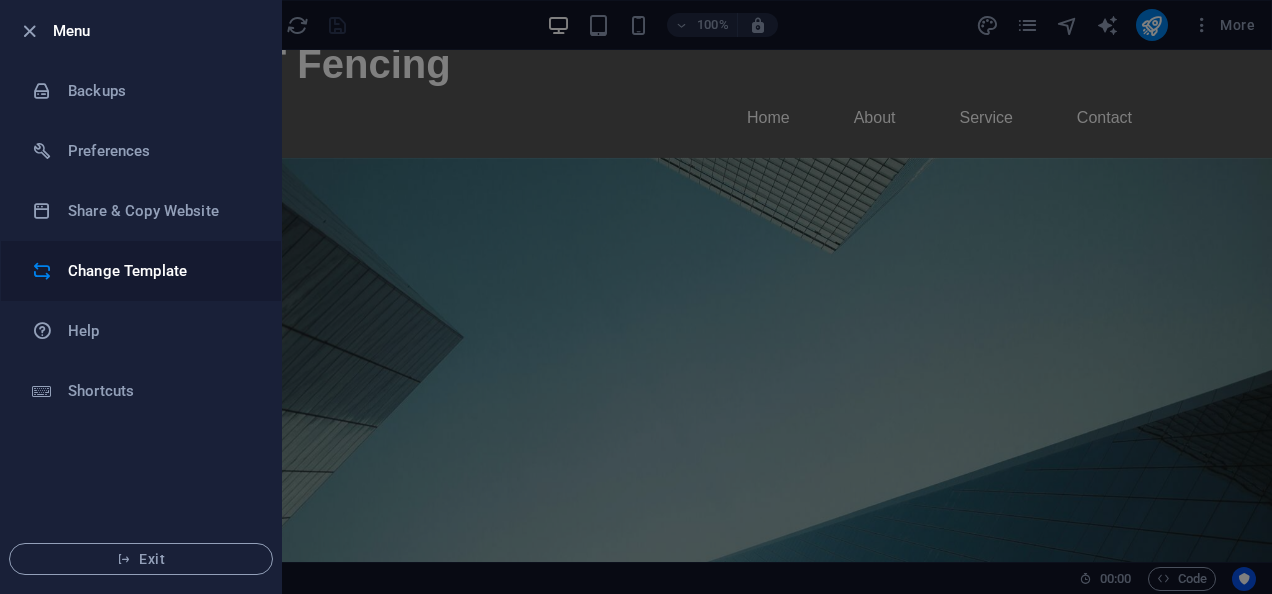 click on "Change Template" at bounding box center [160, 271] 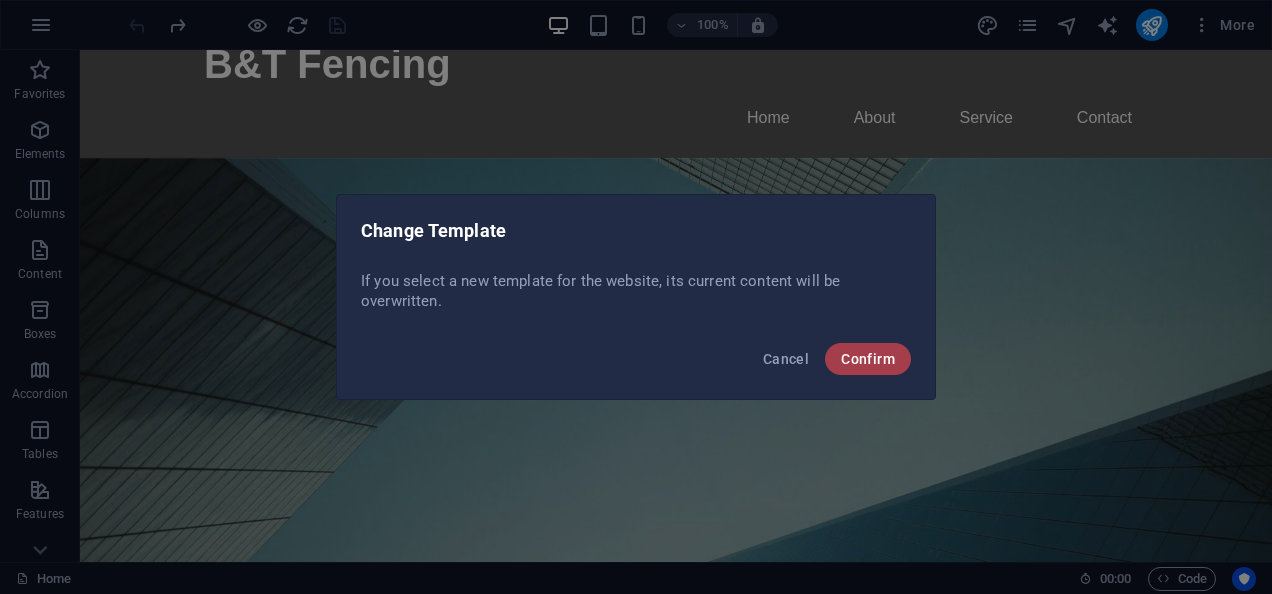 click on "Confirm" at bounding box center [868, 359] 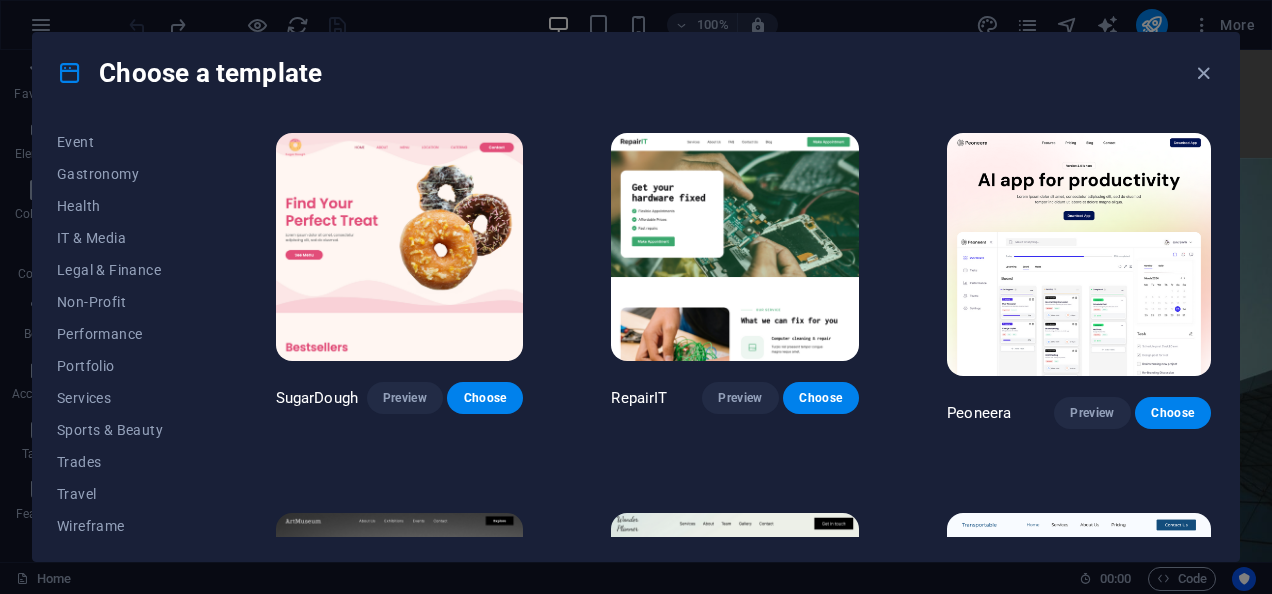 scroll, scrollTop: 391, scrollLeft: 0, axis: vertical 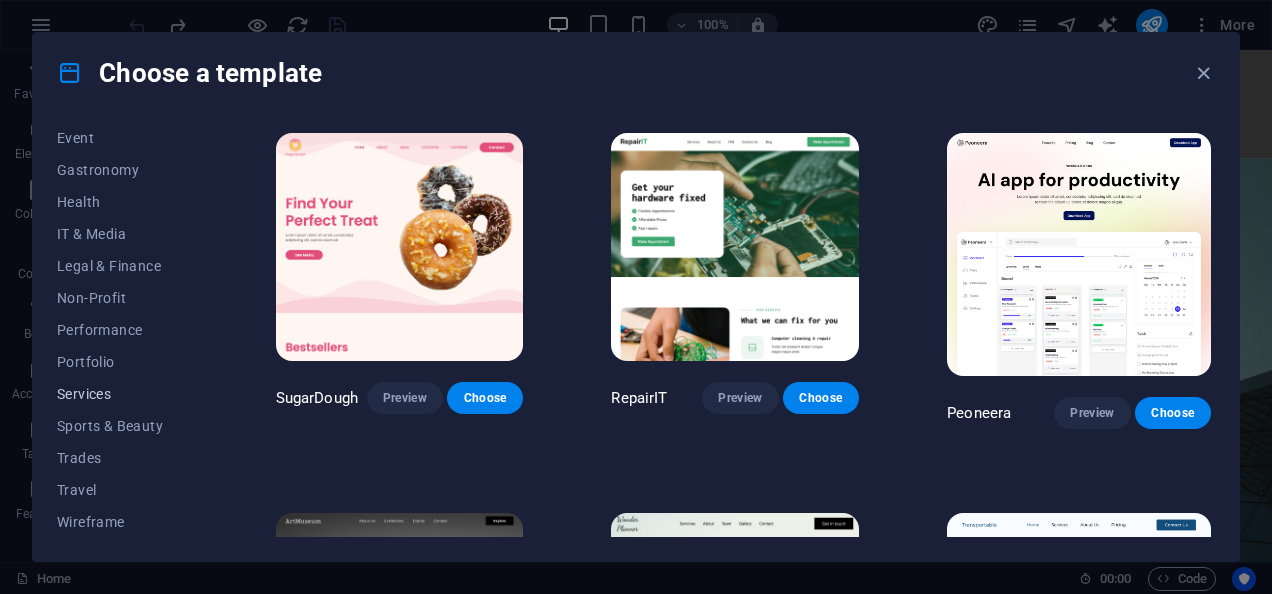click on "Services" at bounding box center [122, 394] 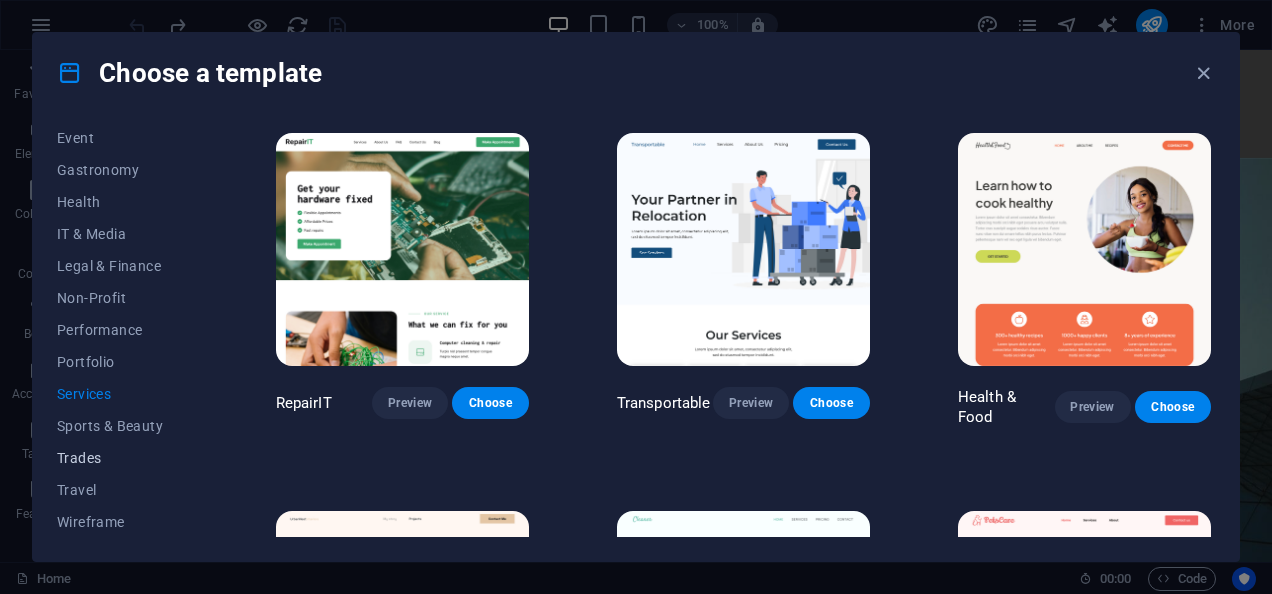 click on "Trades" at bounding box center (122, 458) 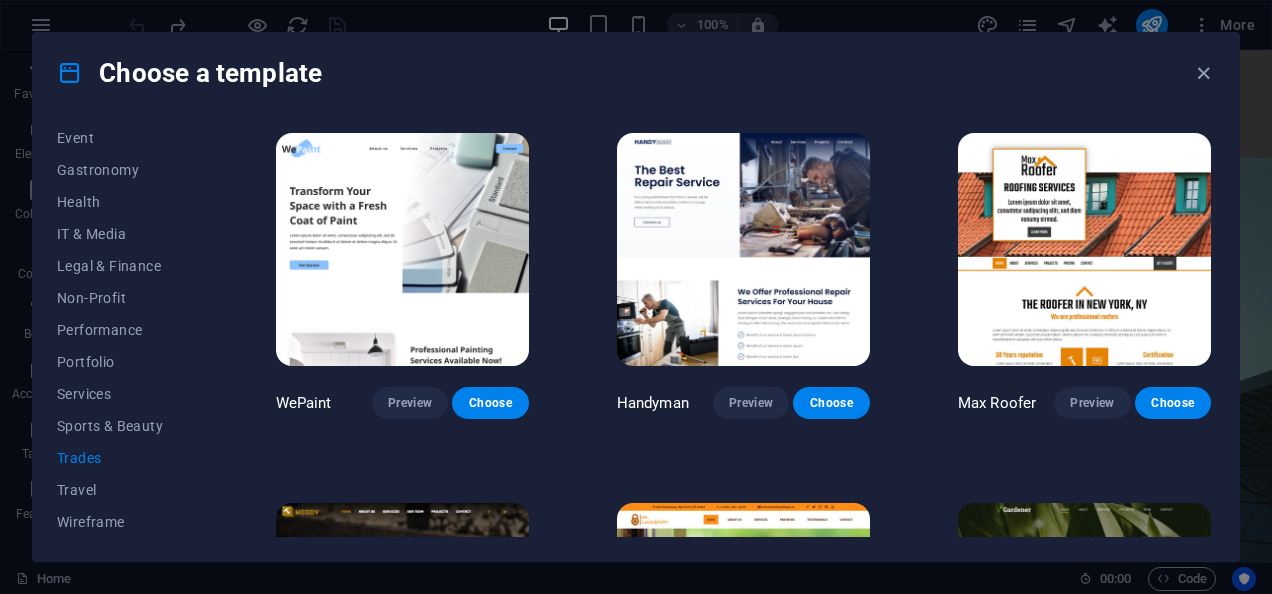 click on "Trades" at bounding box center (122, 458) 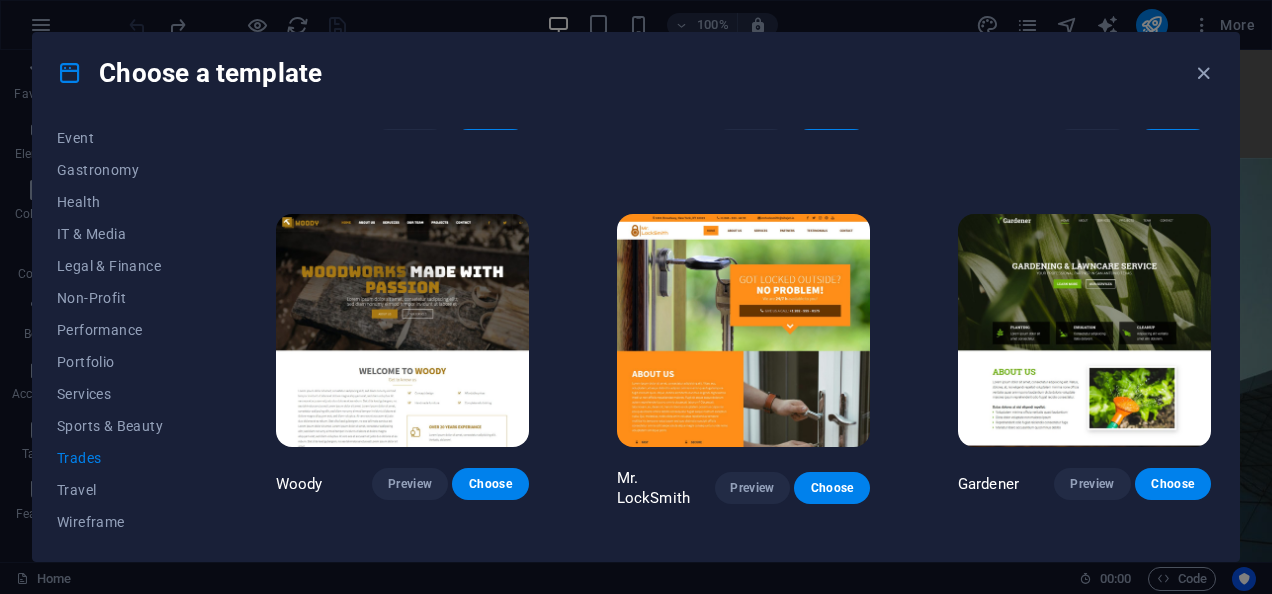 scroll, scrollTop: 0, scrollLeft: 0, axis: both 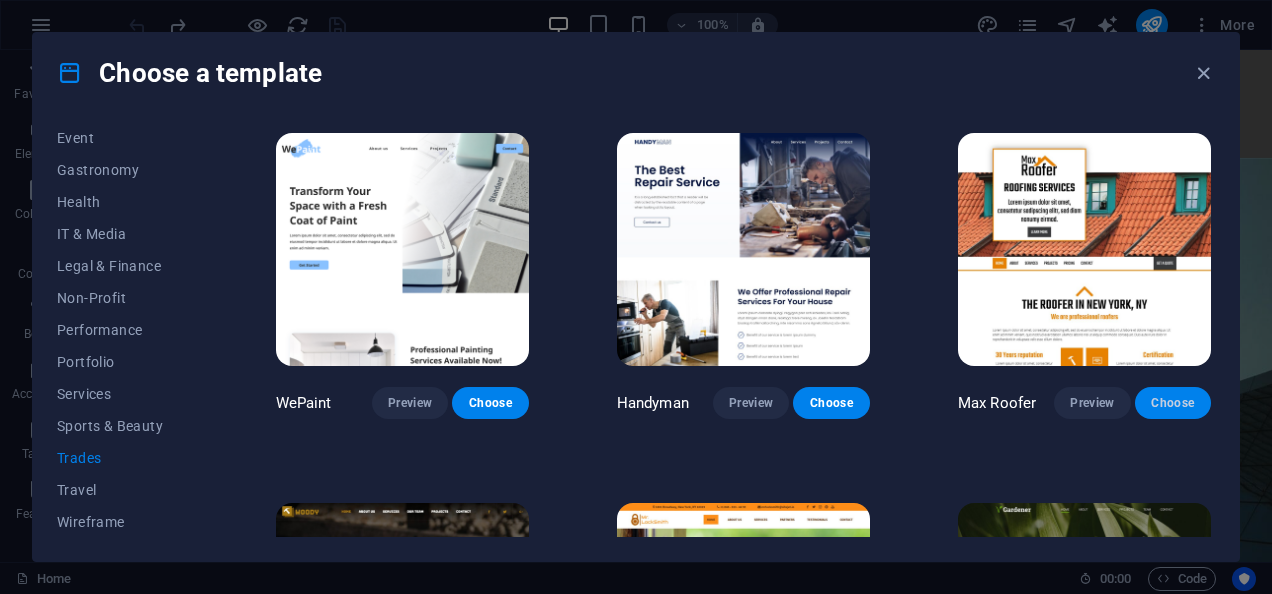 click on "Choose" at bounding box center (1173, 403) 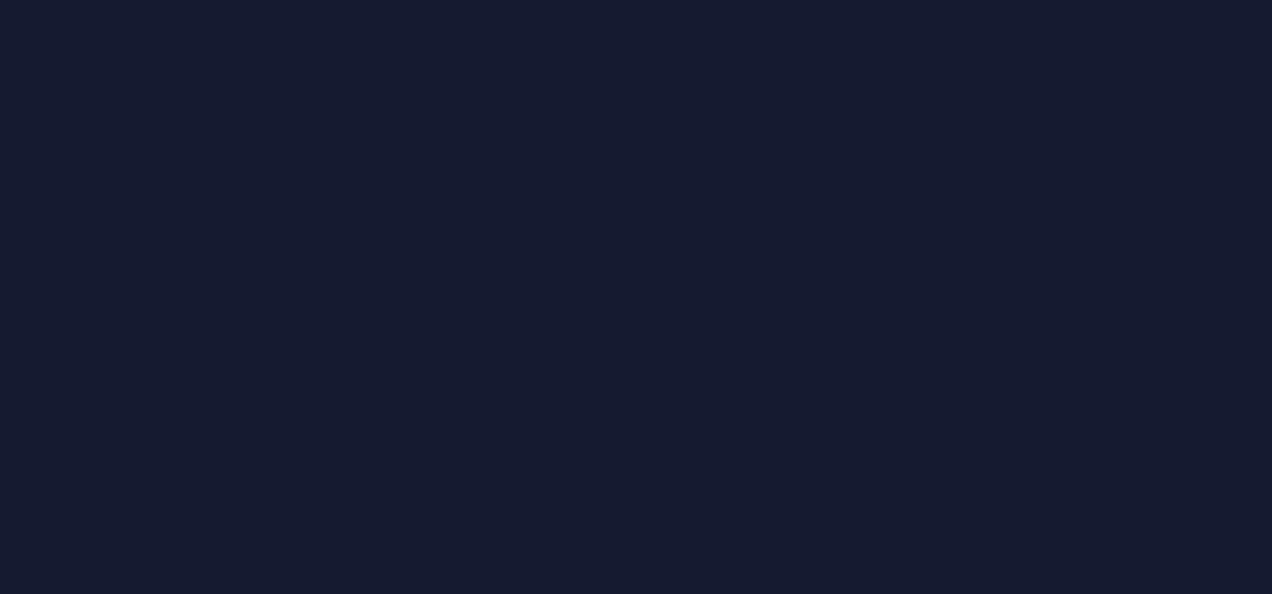 scroll, scrollTop: 0, scrollLeft: 0, axis: both 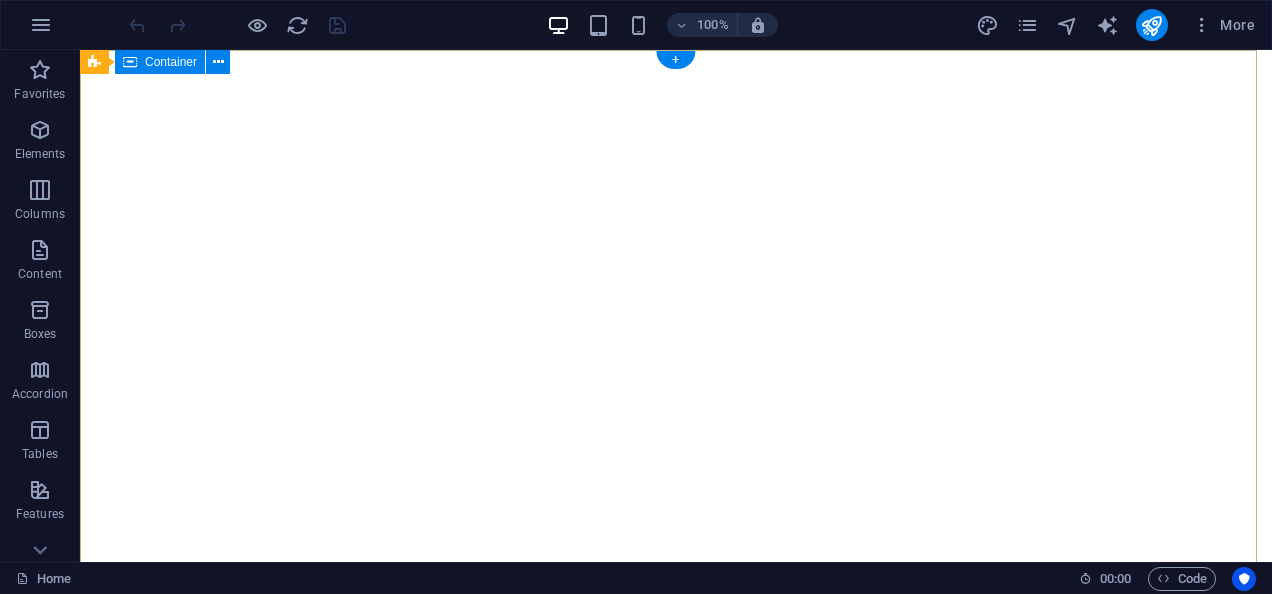 click on "roofing services Lorem ipsum dolor sit amet, consetetur sadipscing elitr, sed diam nonumy eirmod. Learn more" at bounding box center [676, 920] 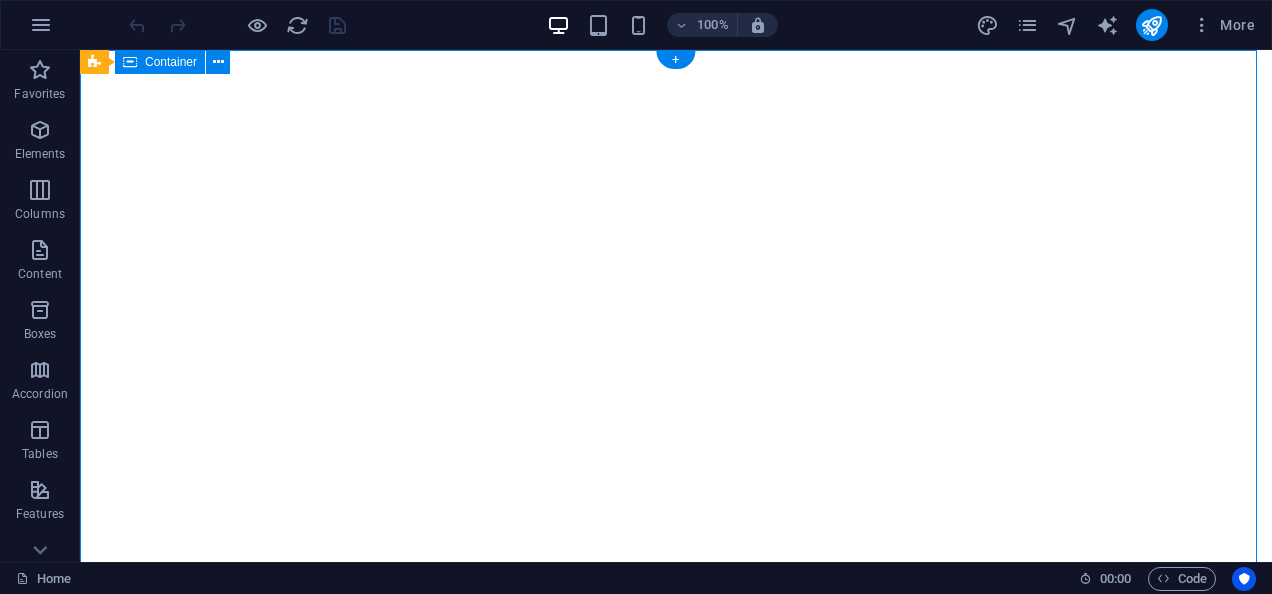 click on "roofing services Lorem ipsum dolor sit amet, consetetur sadipscing elitr, sed diam nonumy eirmod. Learn more" at bounding box center (676, 920) 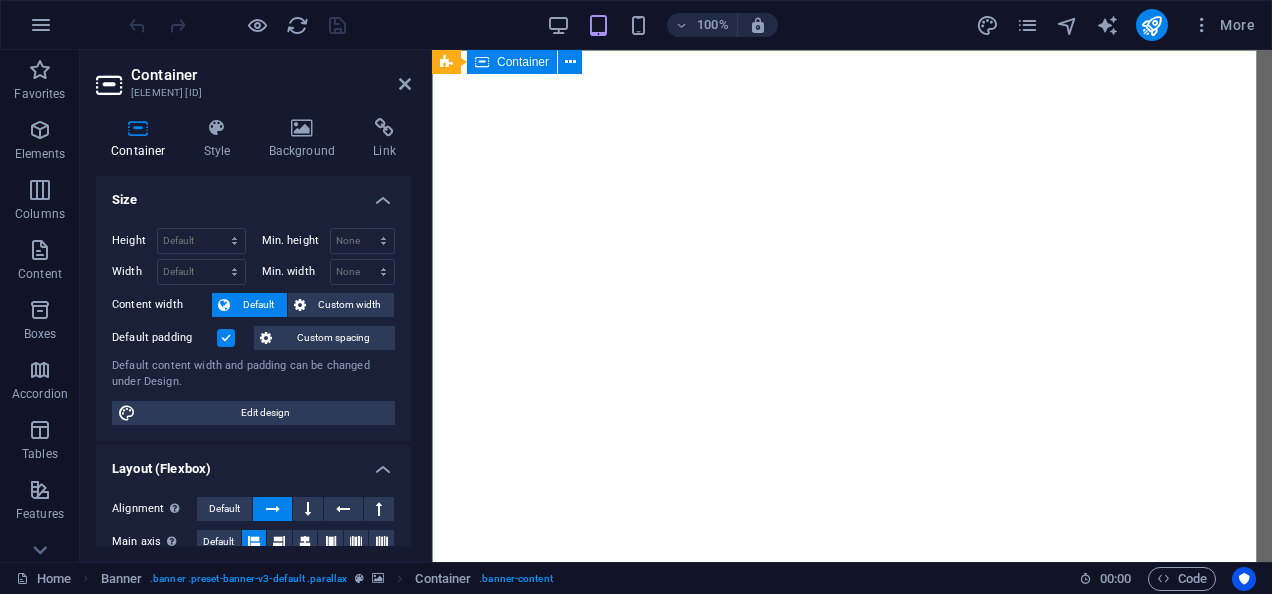 click on "roofing services Lorem ipsum dolor sit amet, consetetur sadipscing elitr, sed diam nonumy eirmod. Learn more" at bounding box center (852, 887) 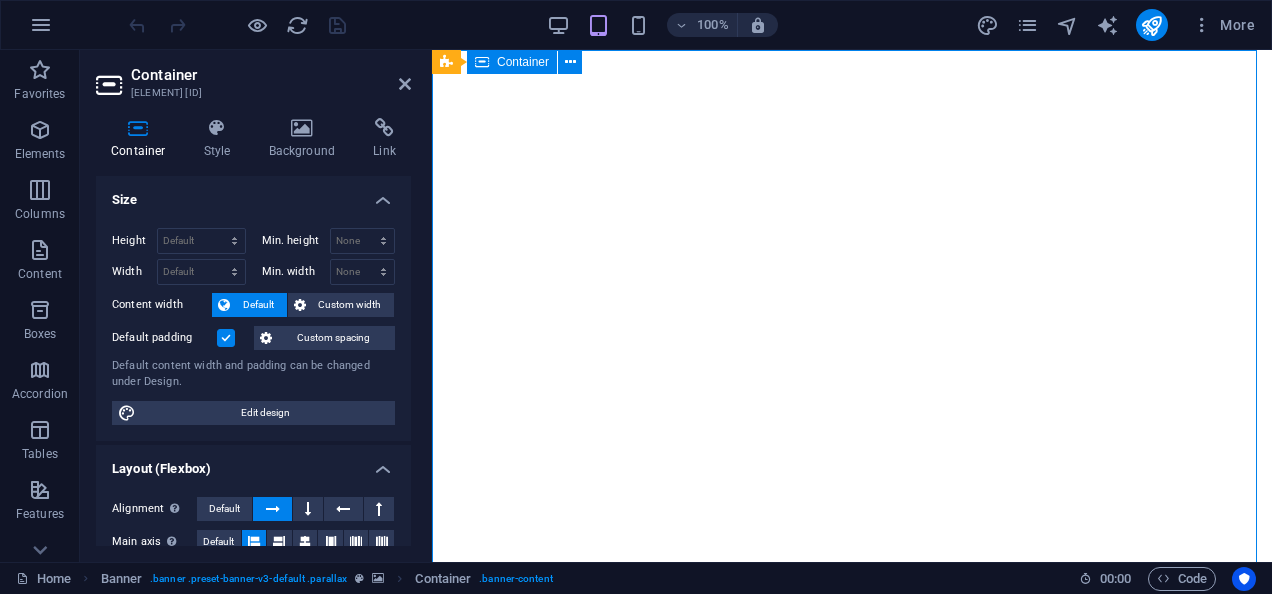 click on "roofing services Lorem ipsum dolor sit amet, consetetur sadipscing elitr, sed diam nonumy eirmod. Learn more" at bounding box center (852, 887) 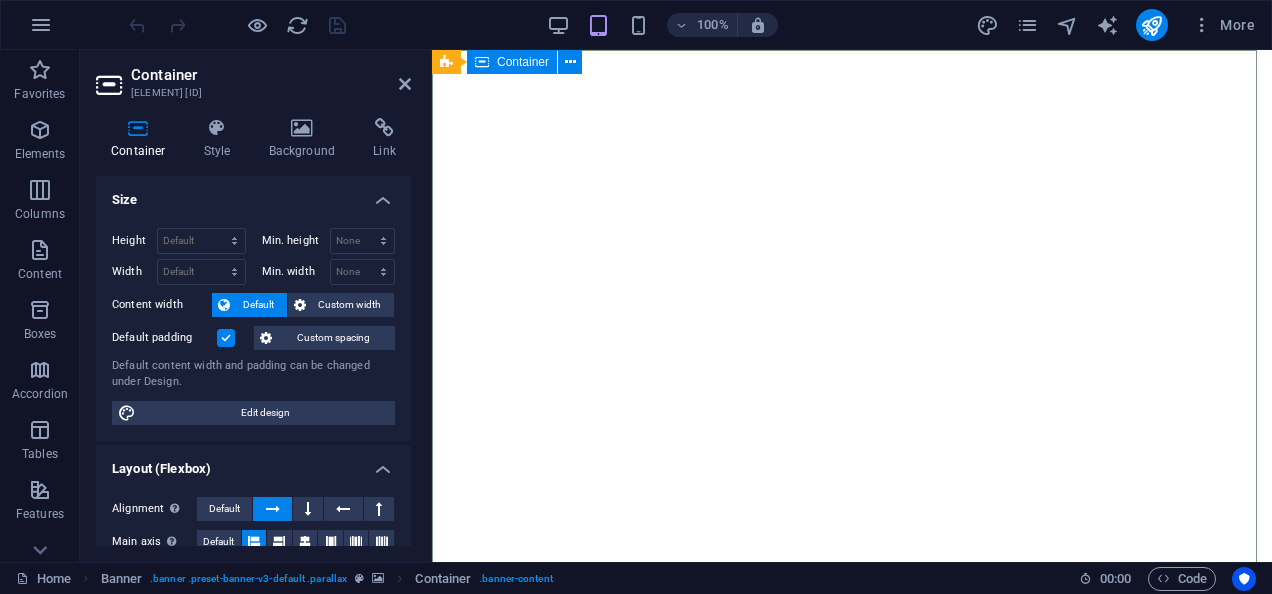 click on "roofing services Lorem ipsum dolor sit amet, consetetur sadipscing elitr, sed diam nonumy eirmod. Learn more" at bounding box center [852, 887] 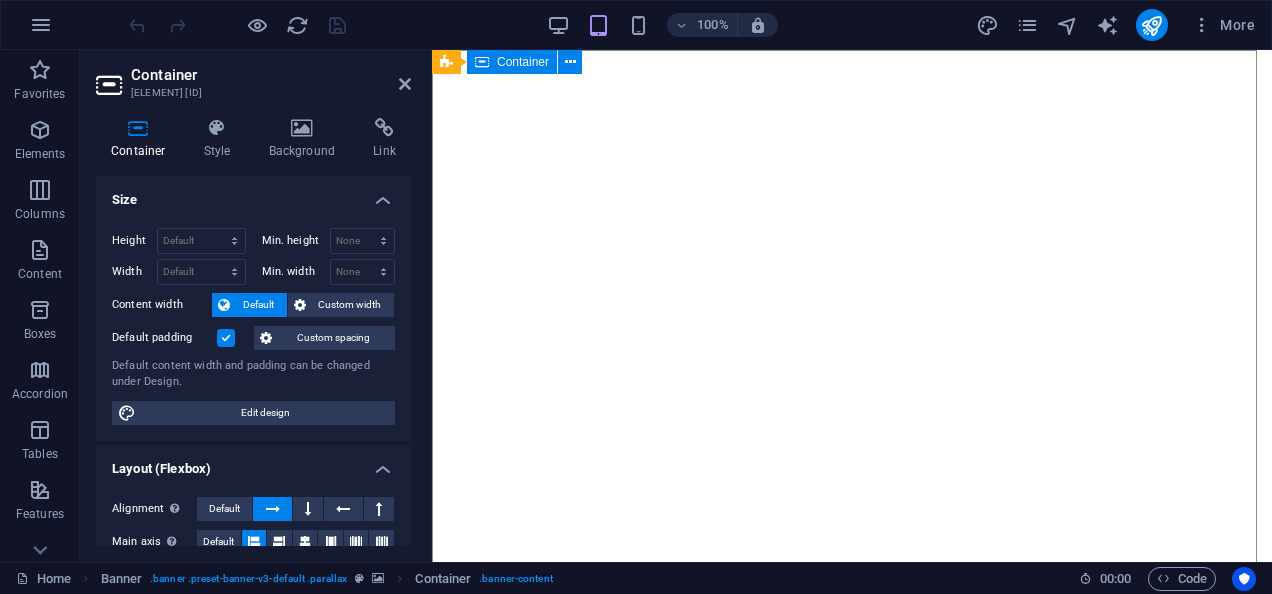 click on "roofing services Lorem ipsum dolor sit amet, consetetur sadipscing elitr, sed diam nonumy eirmod. Learn more" at bounding box center [852, 887] 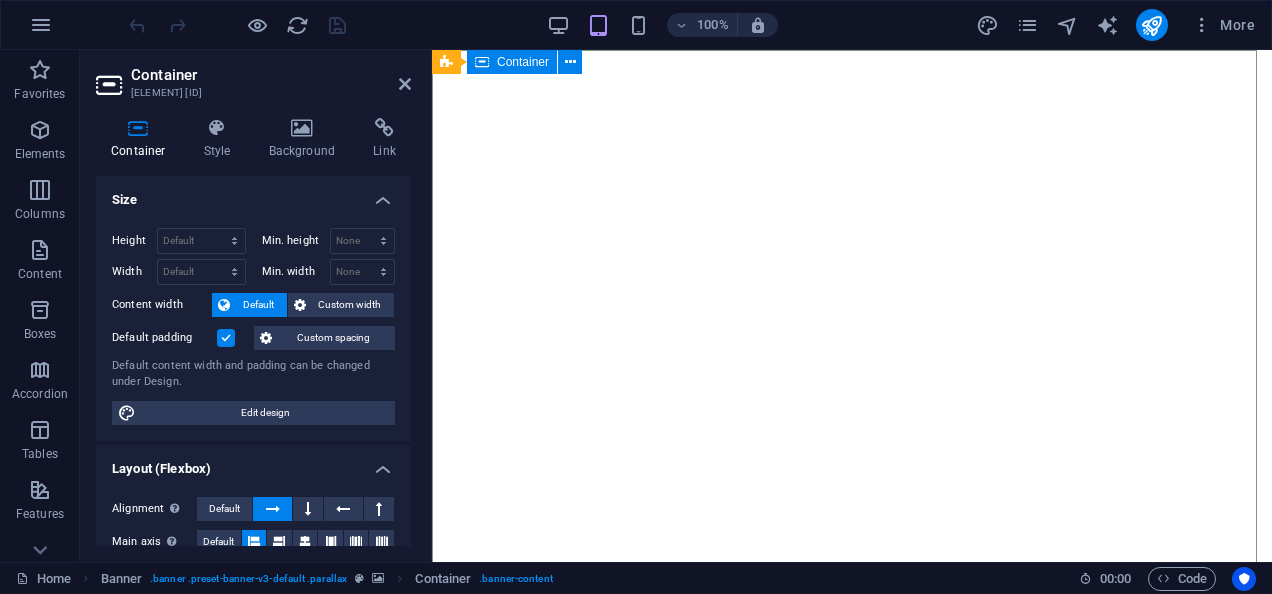 click on "roofing services Lorem ipsum dolor sit amet, consetetur sadipscing elitr, sed diam nonumy eirmod. Learn more" at bounding box center [852, 887] 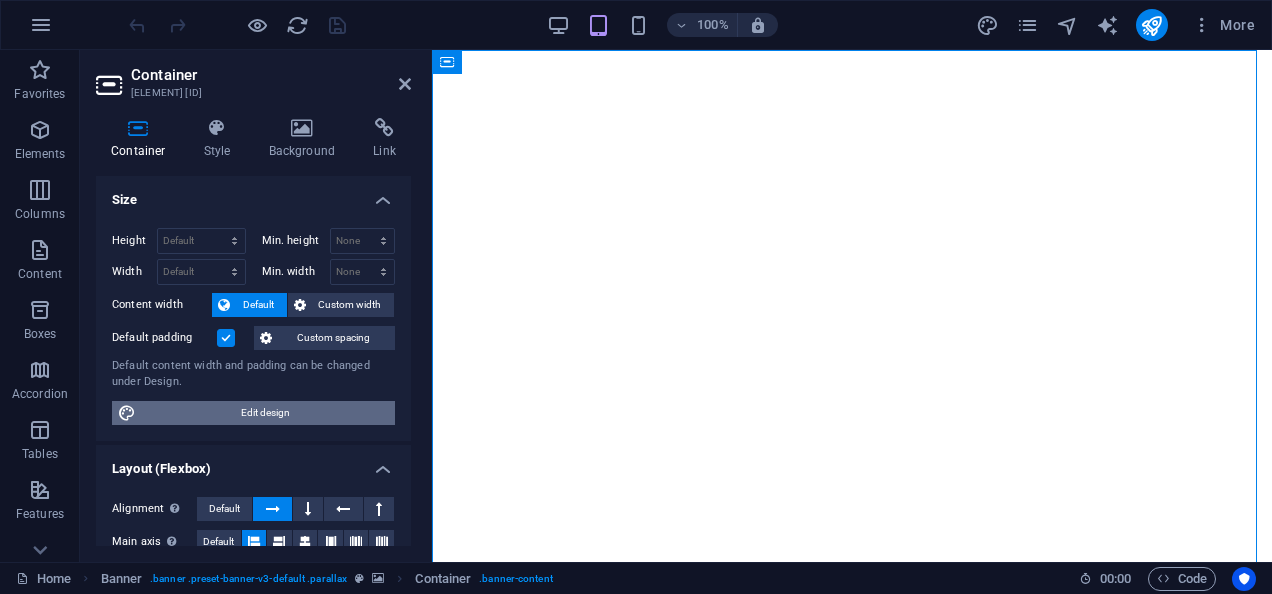 click on "Edit design" at bounding box center (265, 413) 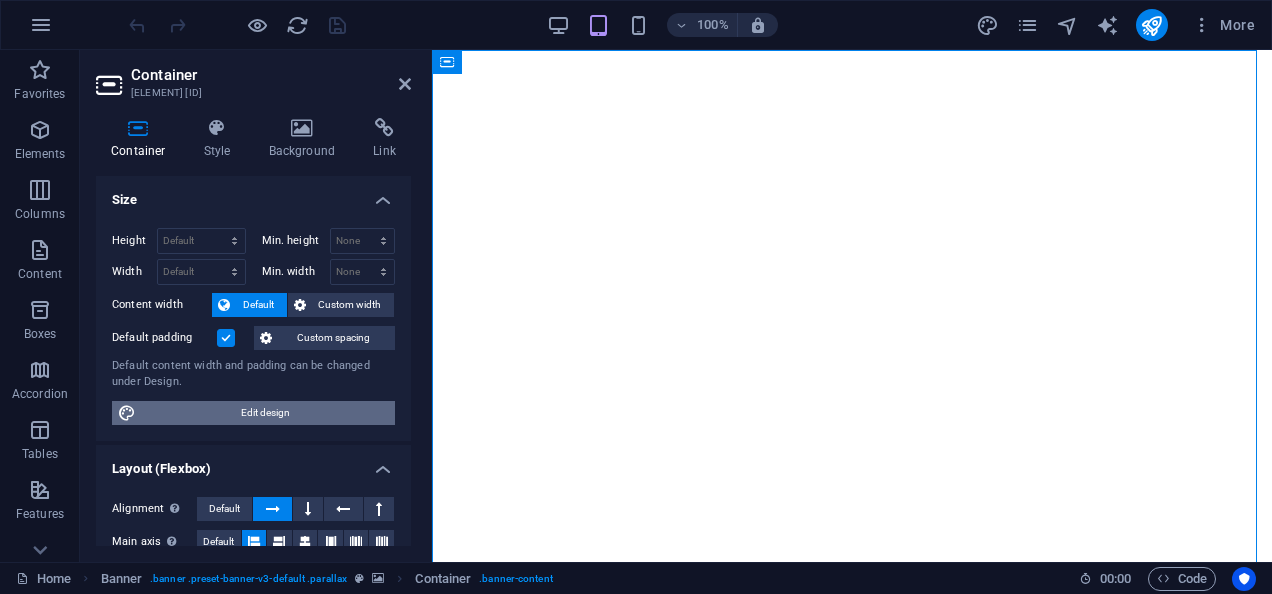 select on "rem" 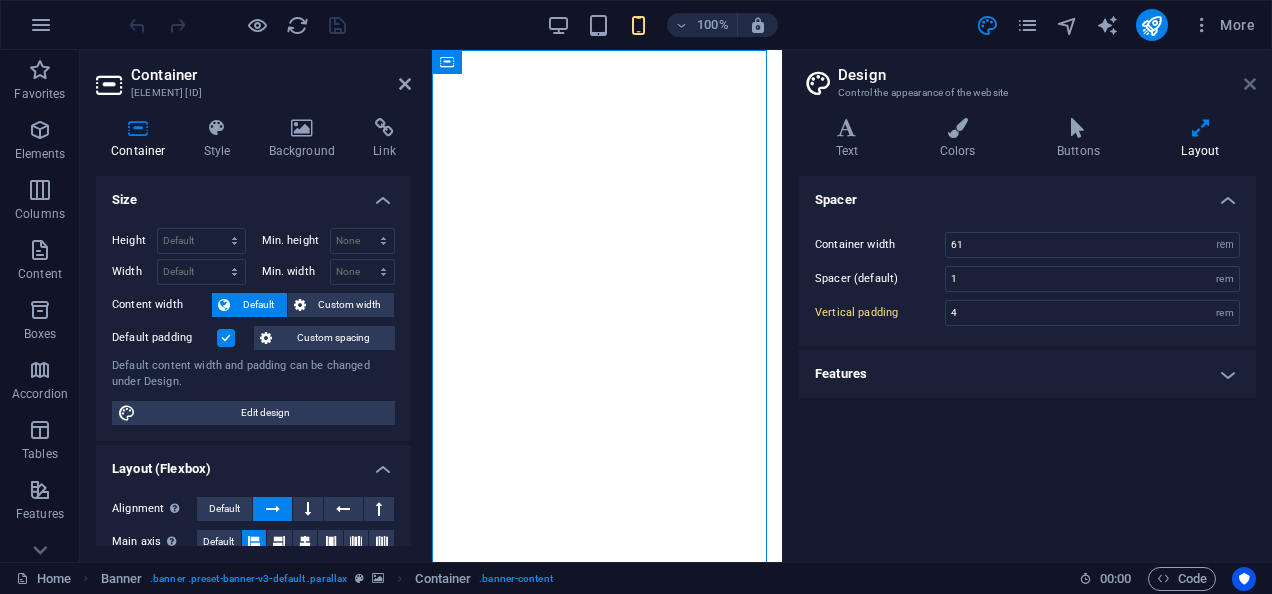 click at bounding box center [1250, 84] 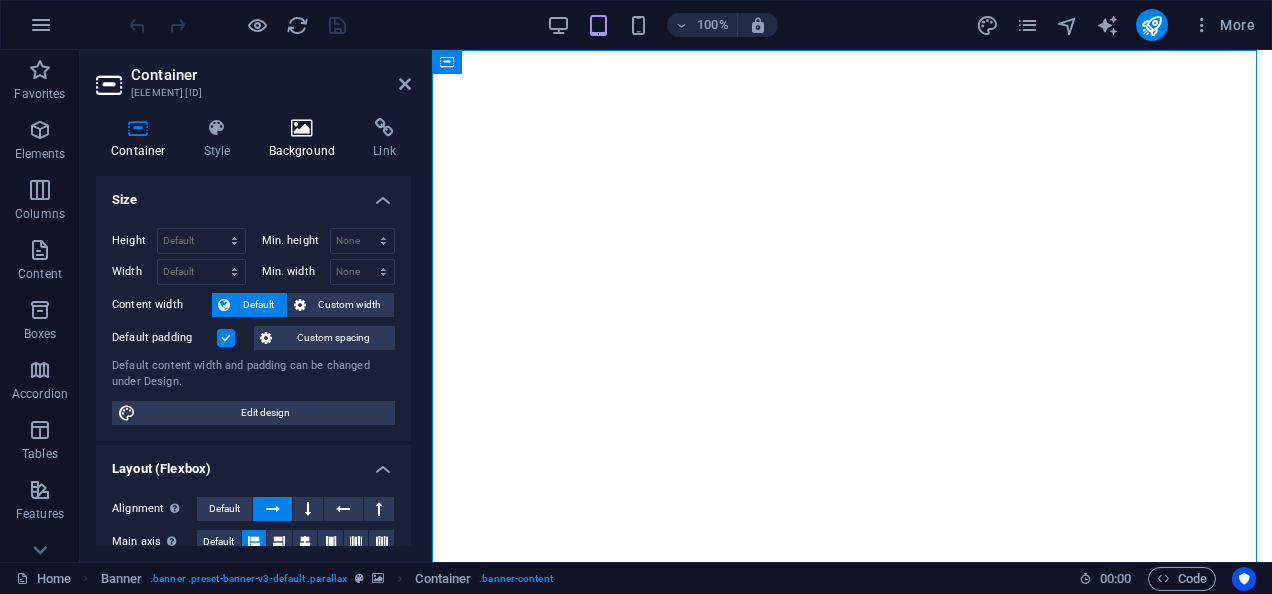 click at bounding box center (302, 128) 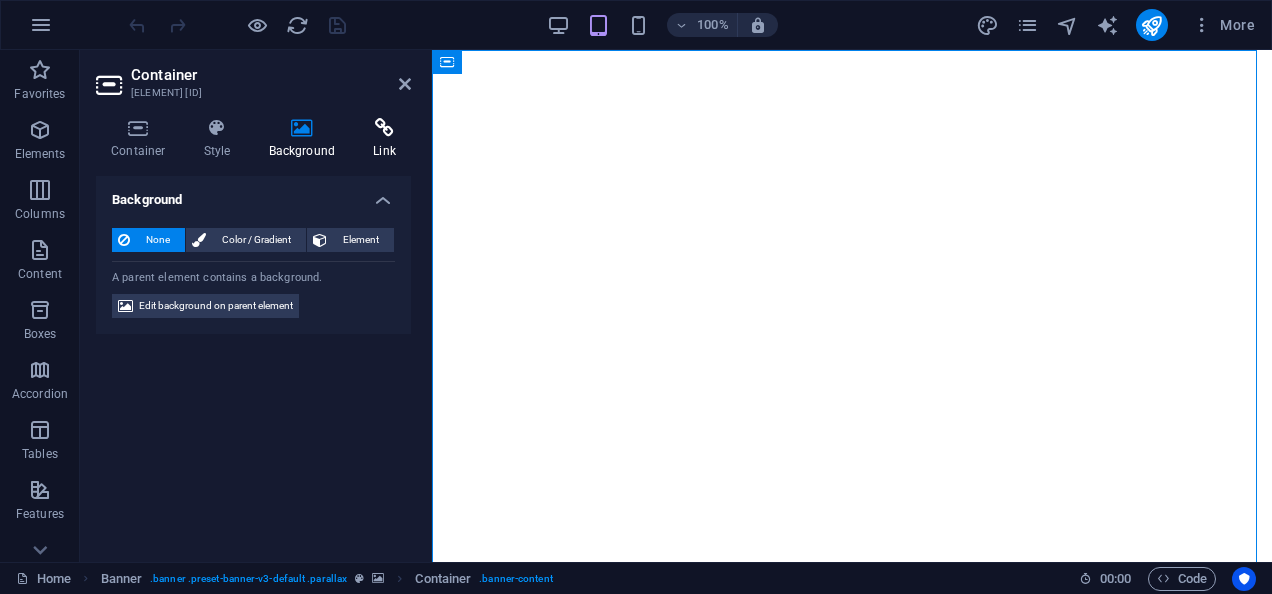 click at bounding box center [384, 128] 